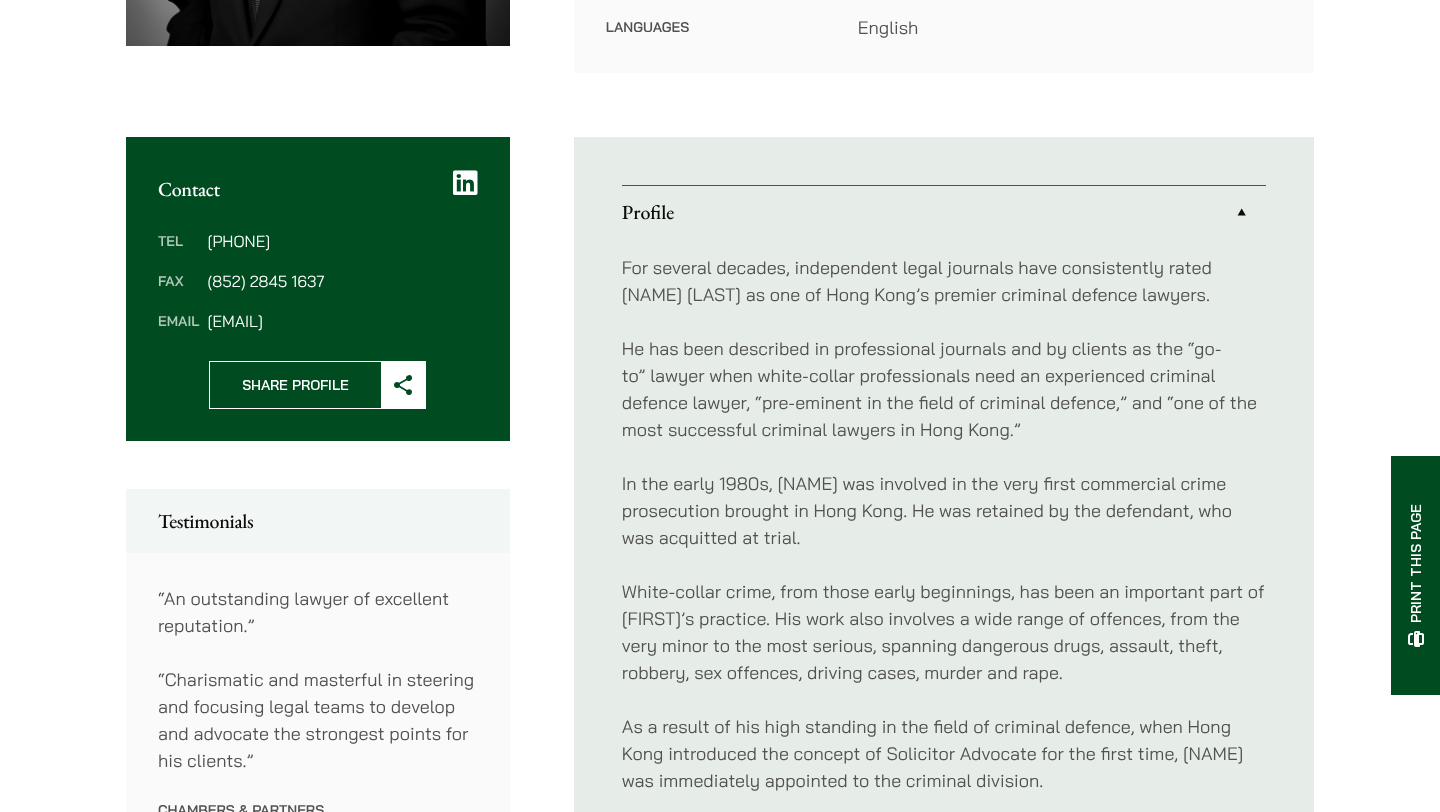 scroll, scrollTop: 478, scrollLeft: 0, axis: vertical 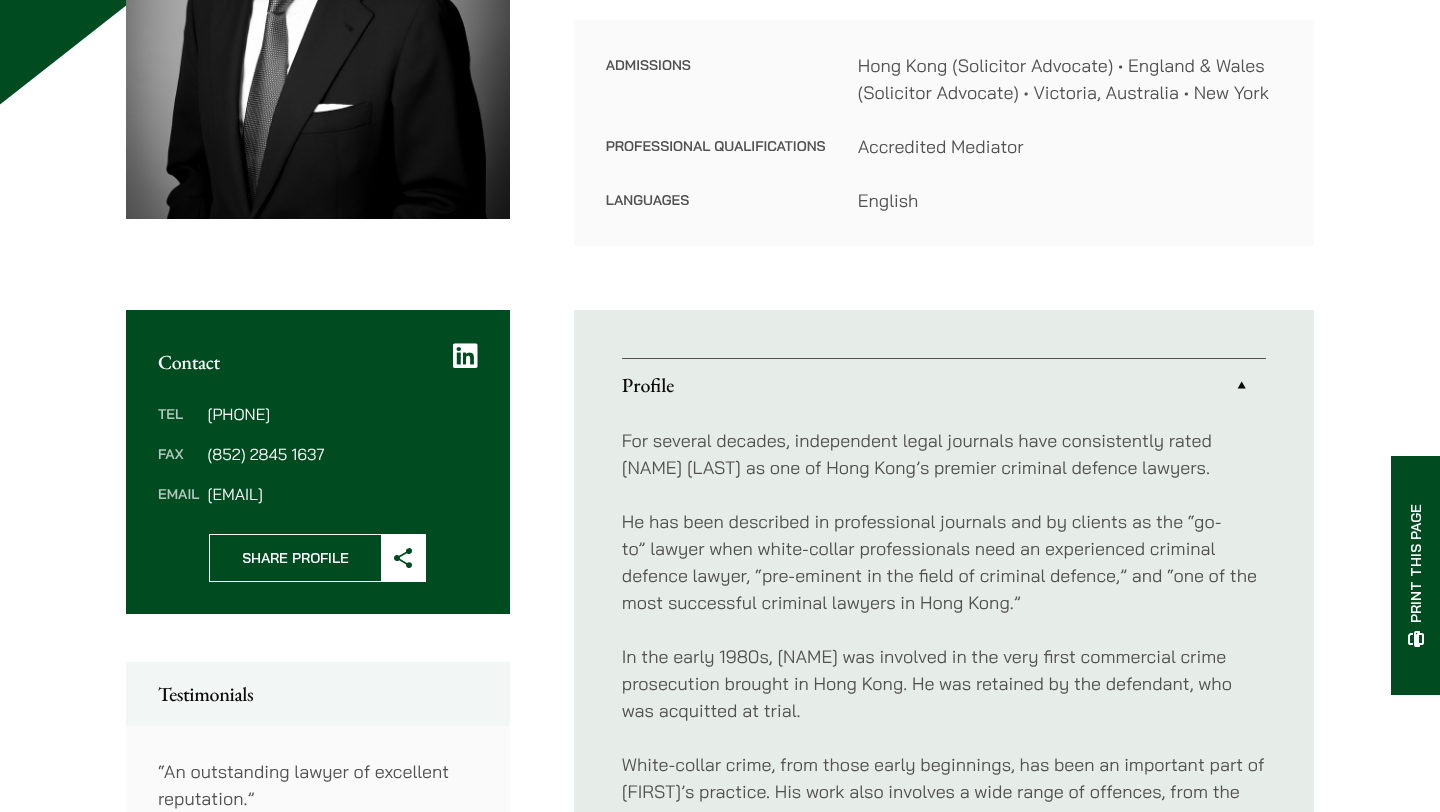 click on "Profile" at bounding box center [944, 385] 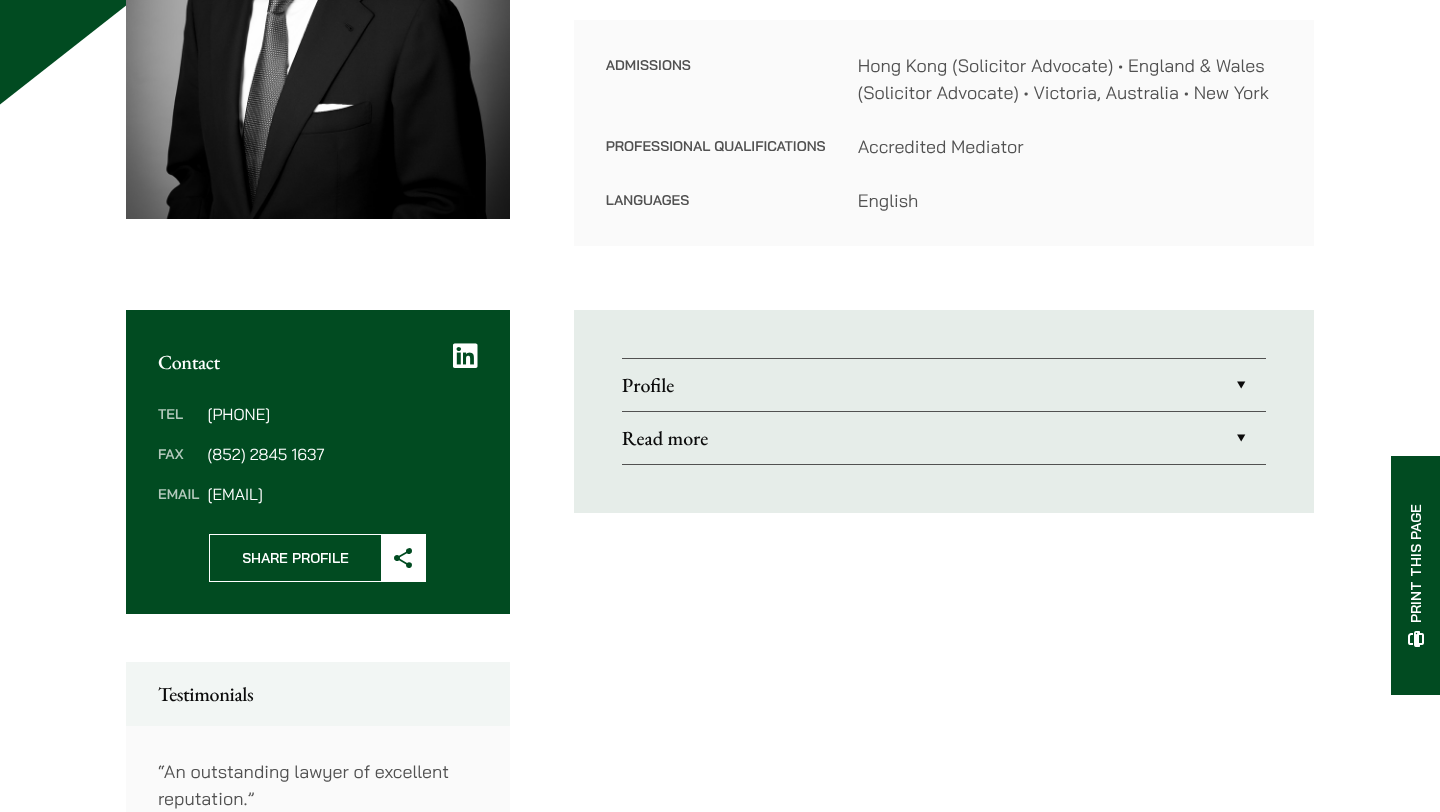 click on "Read more" at bounding box center (944, 438) 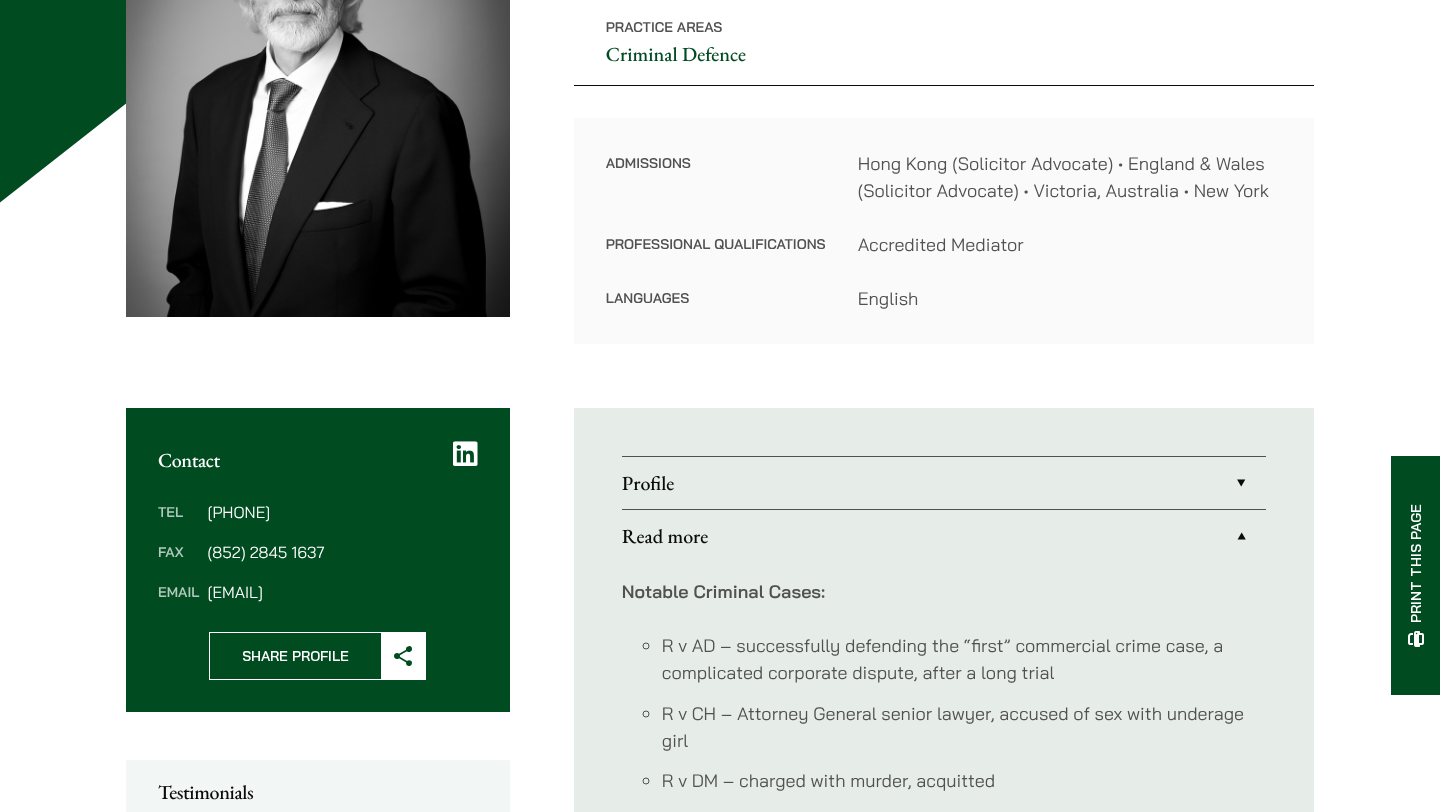 scroll, scrollTop: 348, scrollLeft: 0, axis: vertical 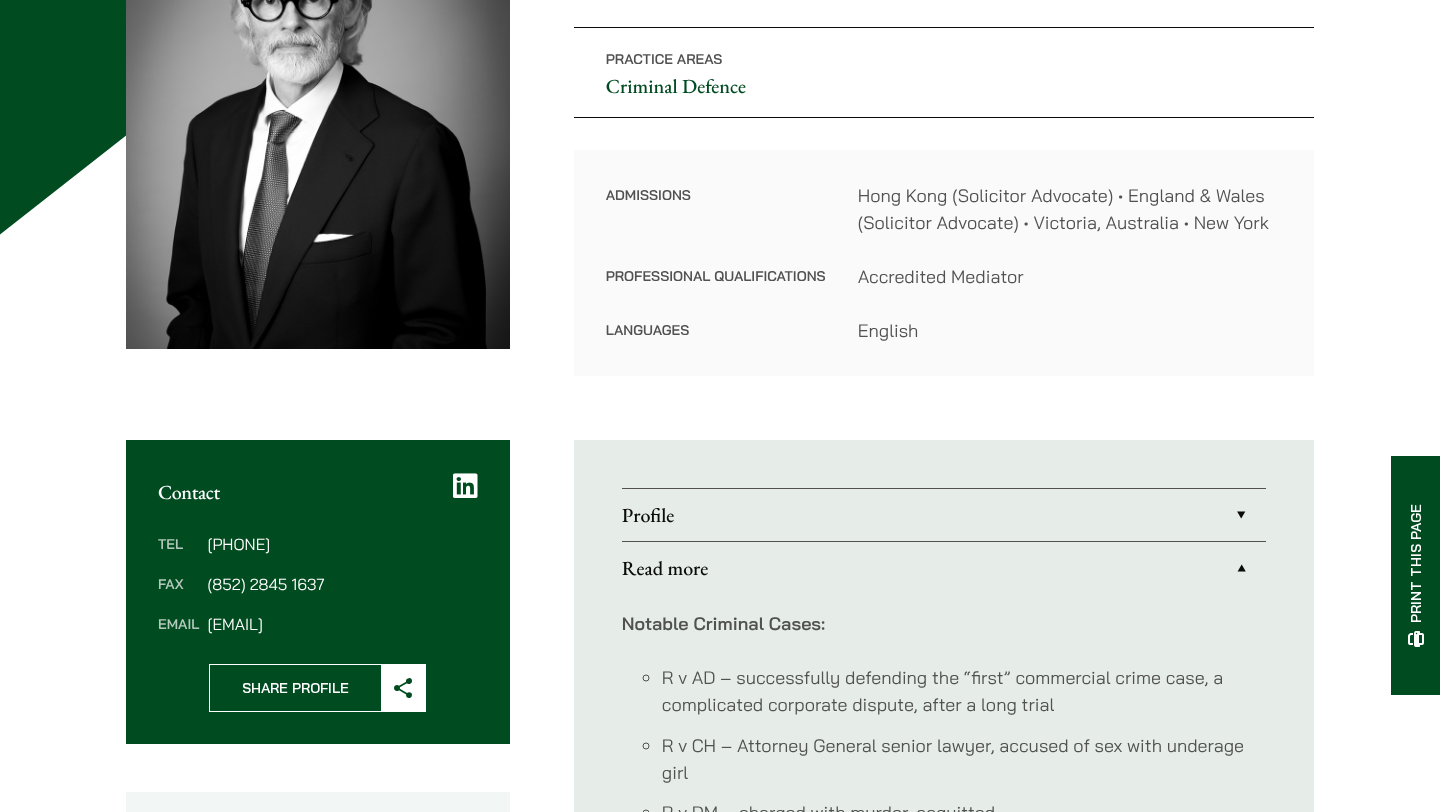 click on "Read more" at bounding box center (944, 568) 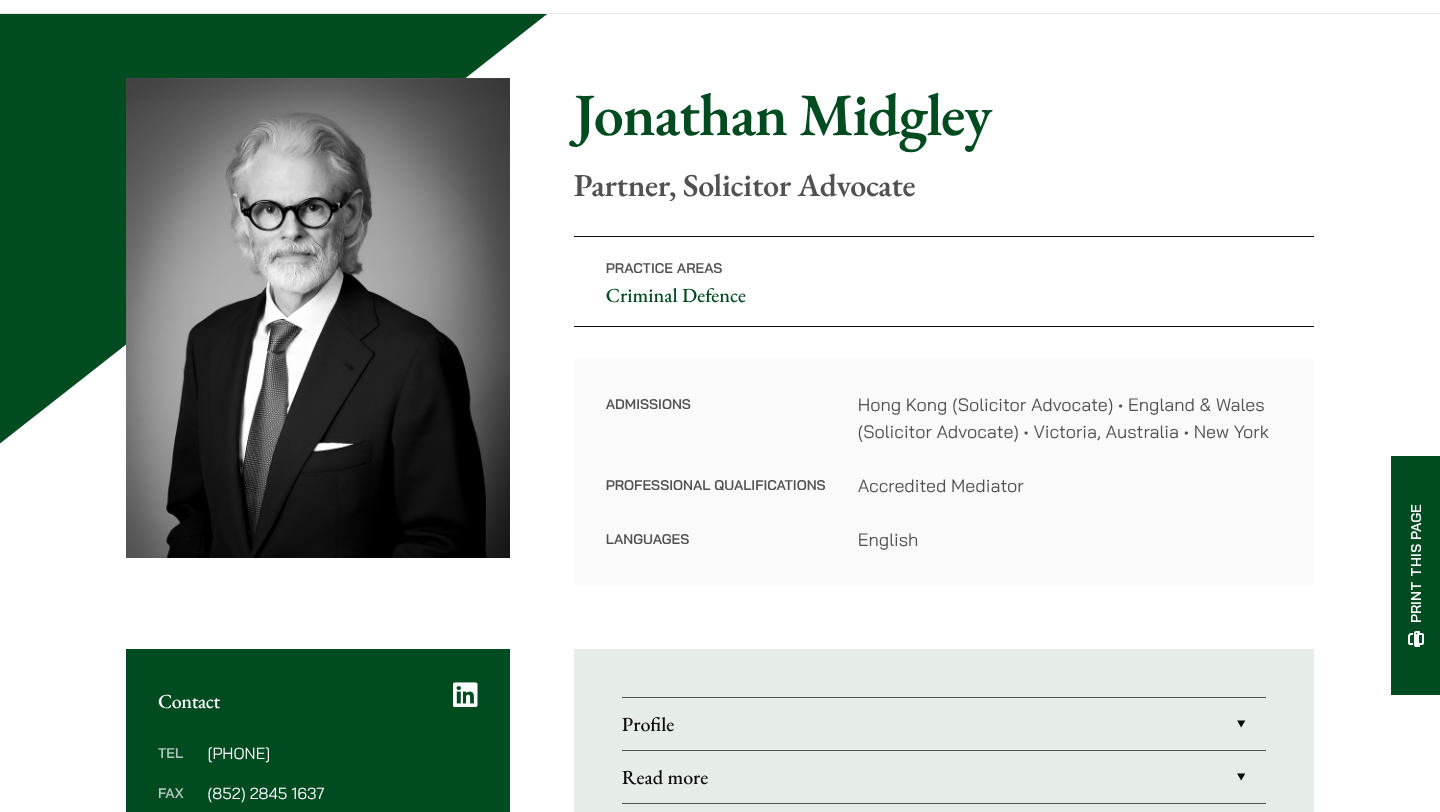 scroll, scrollTop: 0, scrollLeft: 0, axis: both 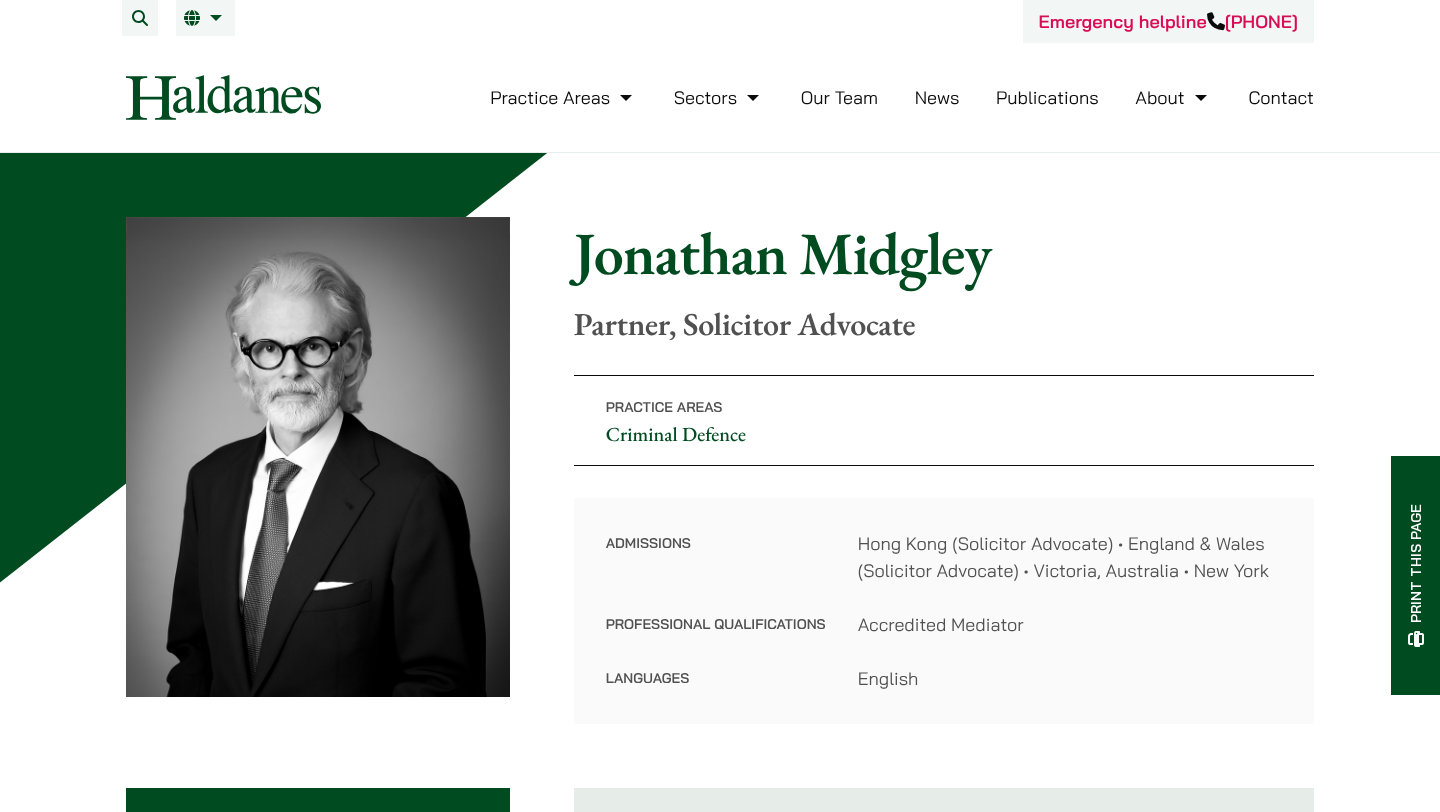 click on "Our Team" at bounding box center (839, 97) 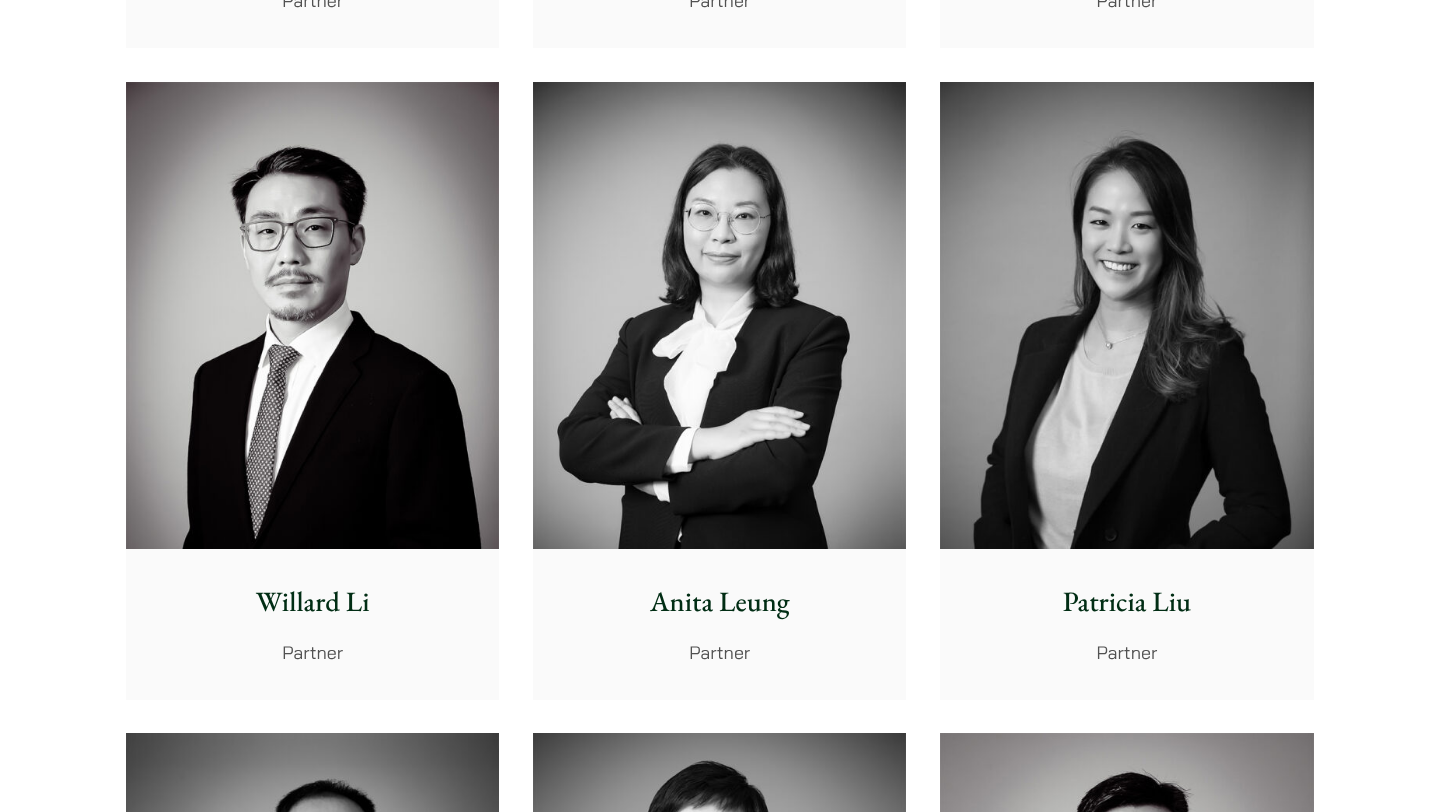 scroll, scrollTop: 3092, scrollLeft: 0, axis: vertical 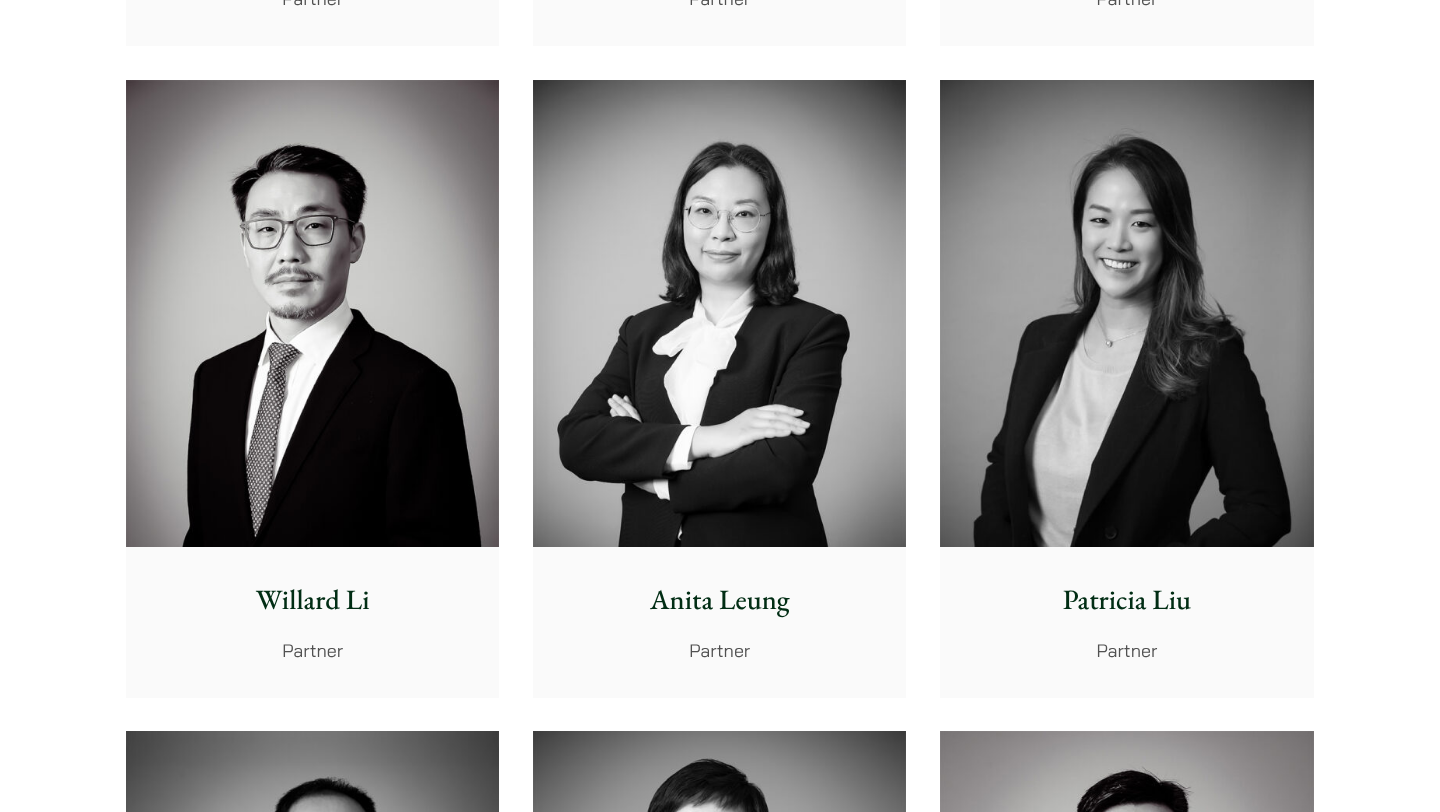 click at bounding box center (1126, 313) 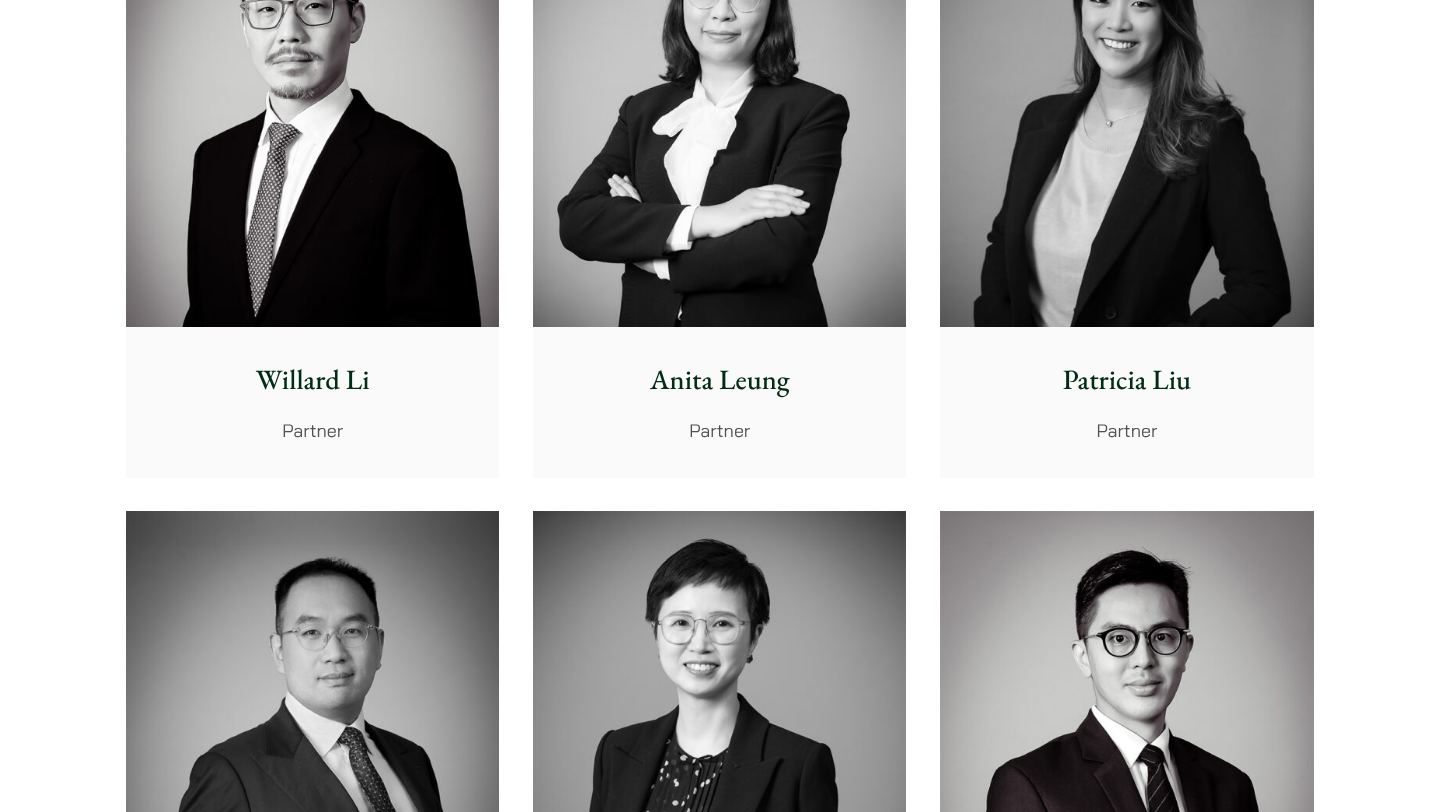 click on "Anita Leung
Partner" at bounding box center (719, 401) 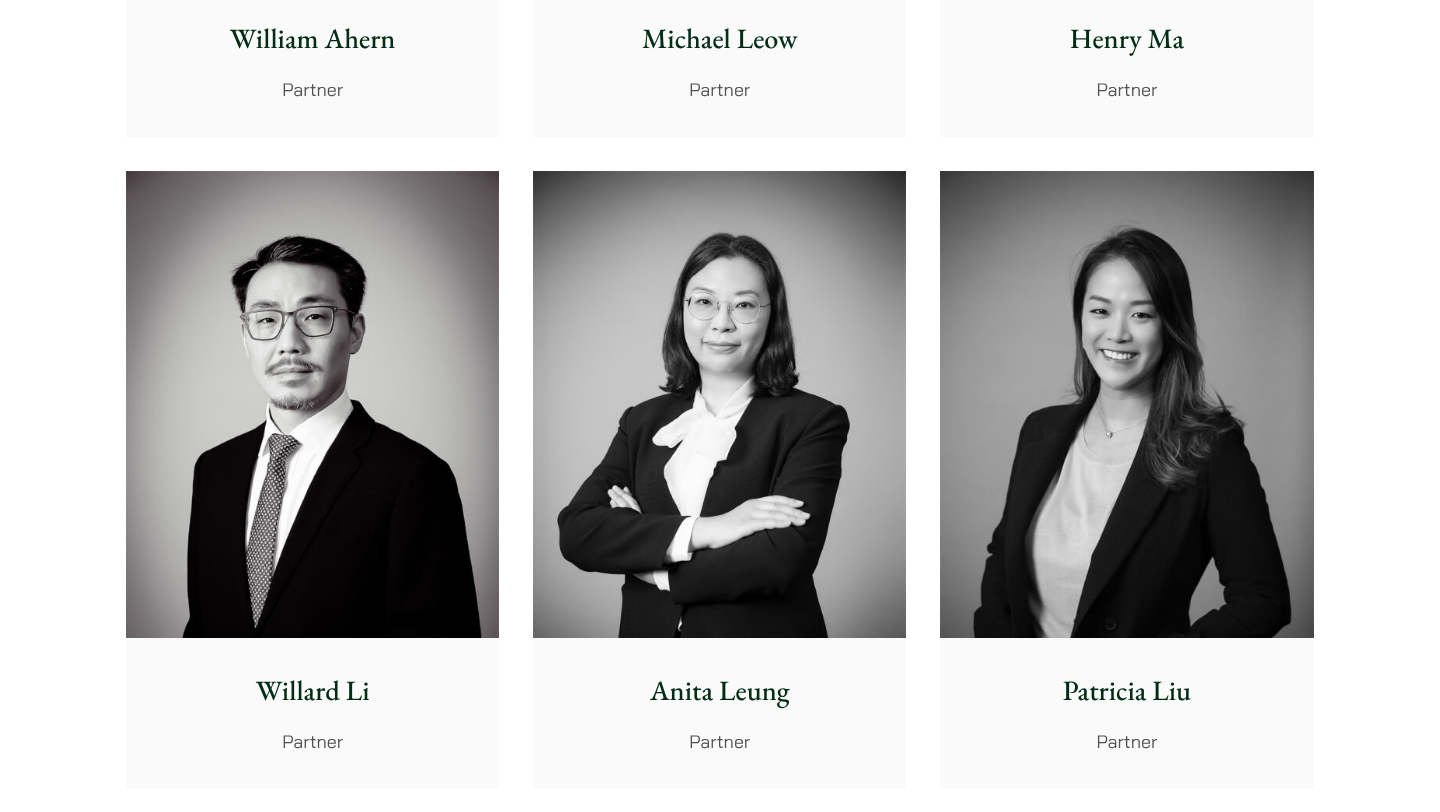 scroll, scrollTop: 2999, scrollLeft: 0, axis: vertical 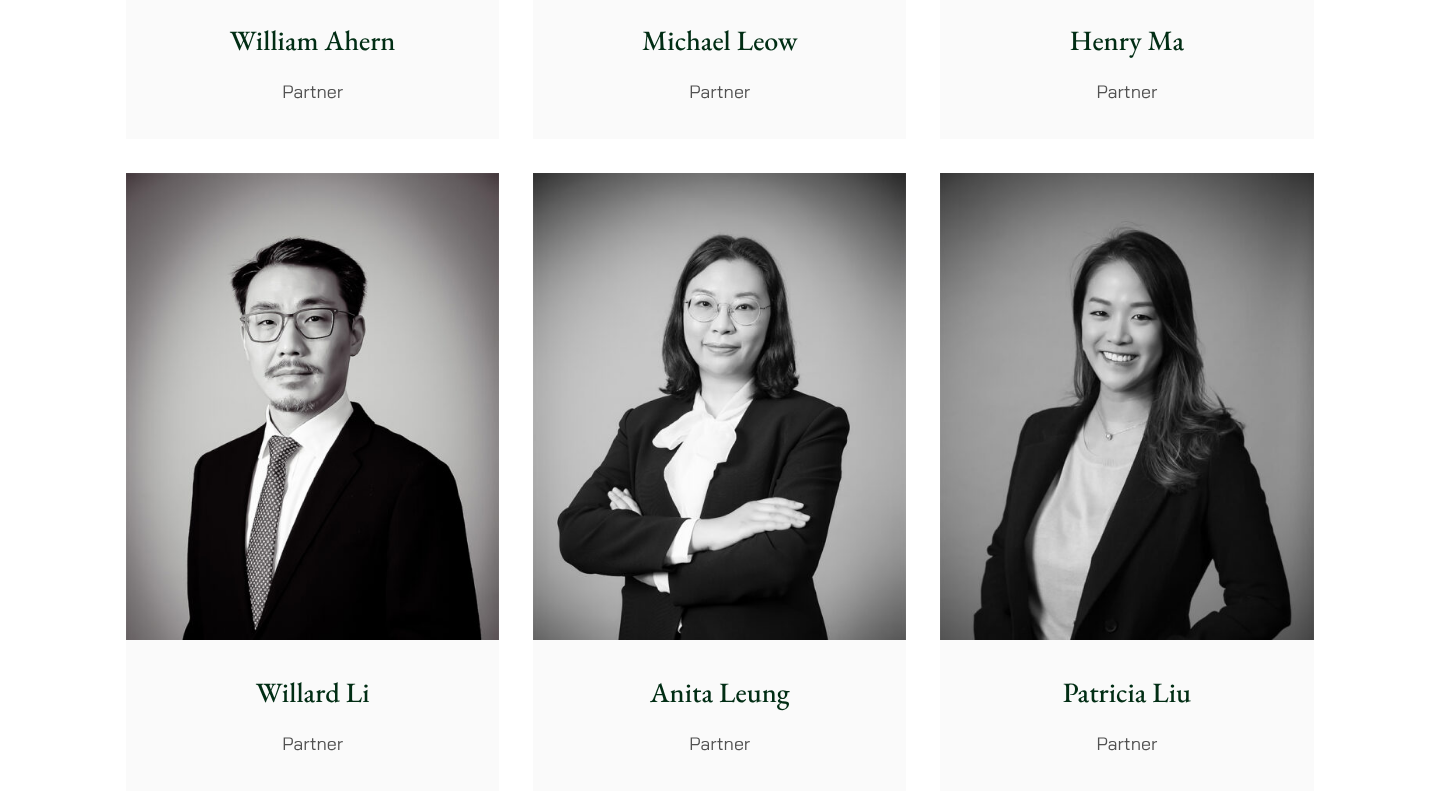 click at bounding box center [312, 406] 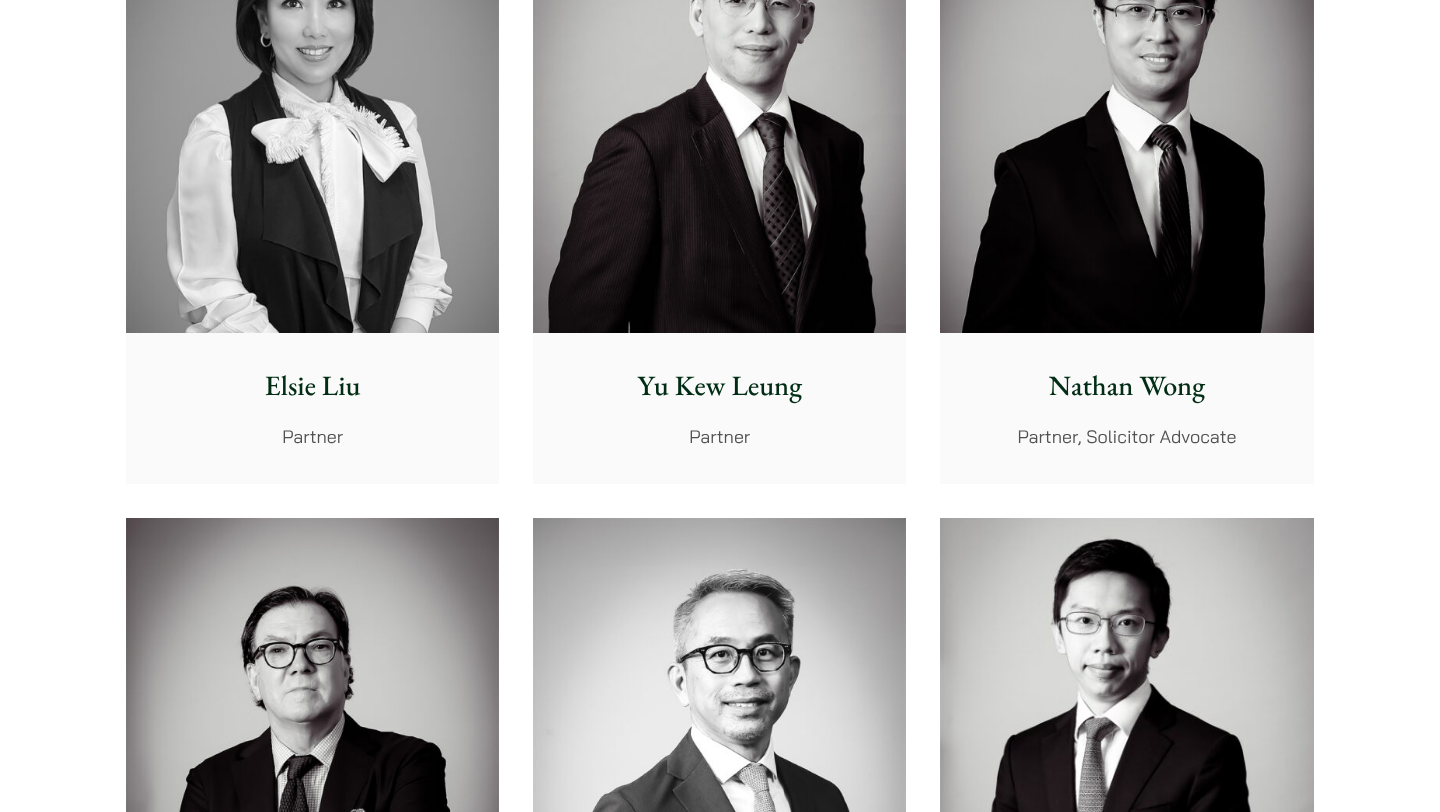 scroll, scrollTop: 1906, scrollLeft: 0, axis: vertical 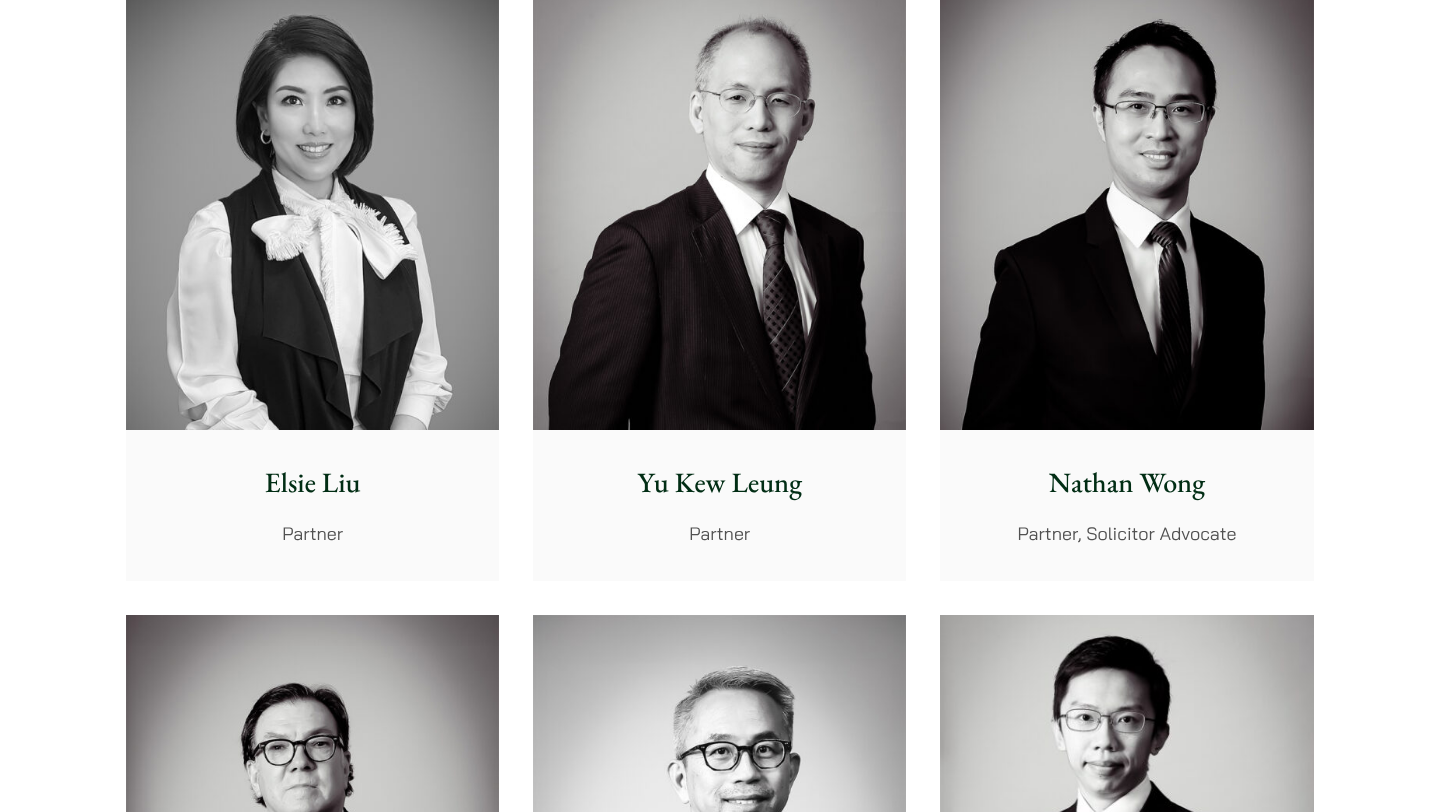 click at bounding box center [1126, 196] 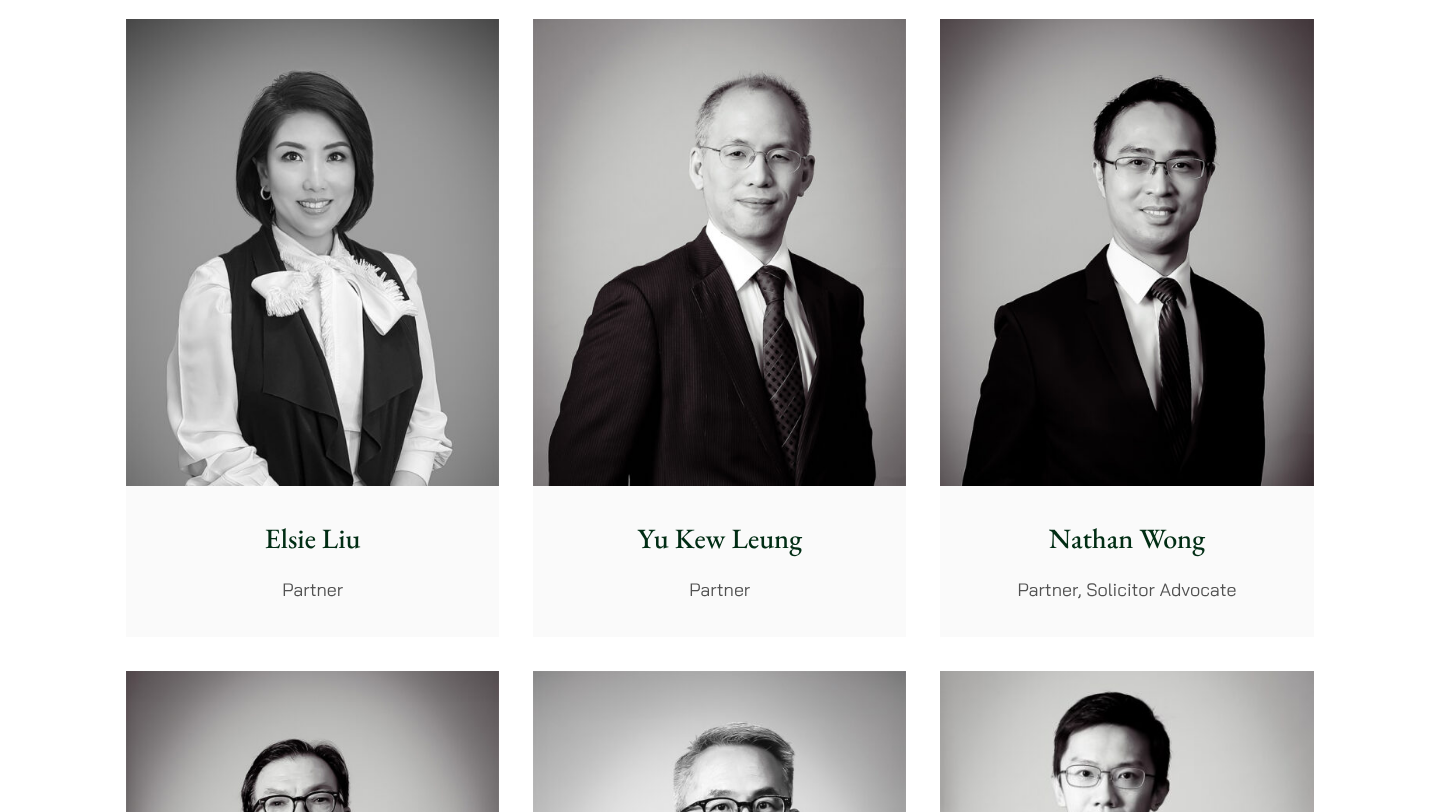 click at bounding box center [312, 252] 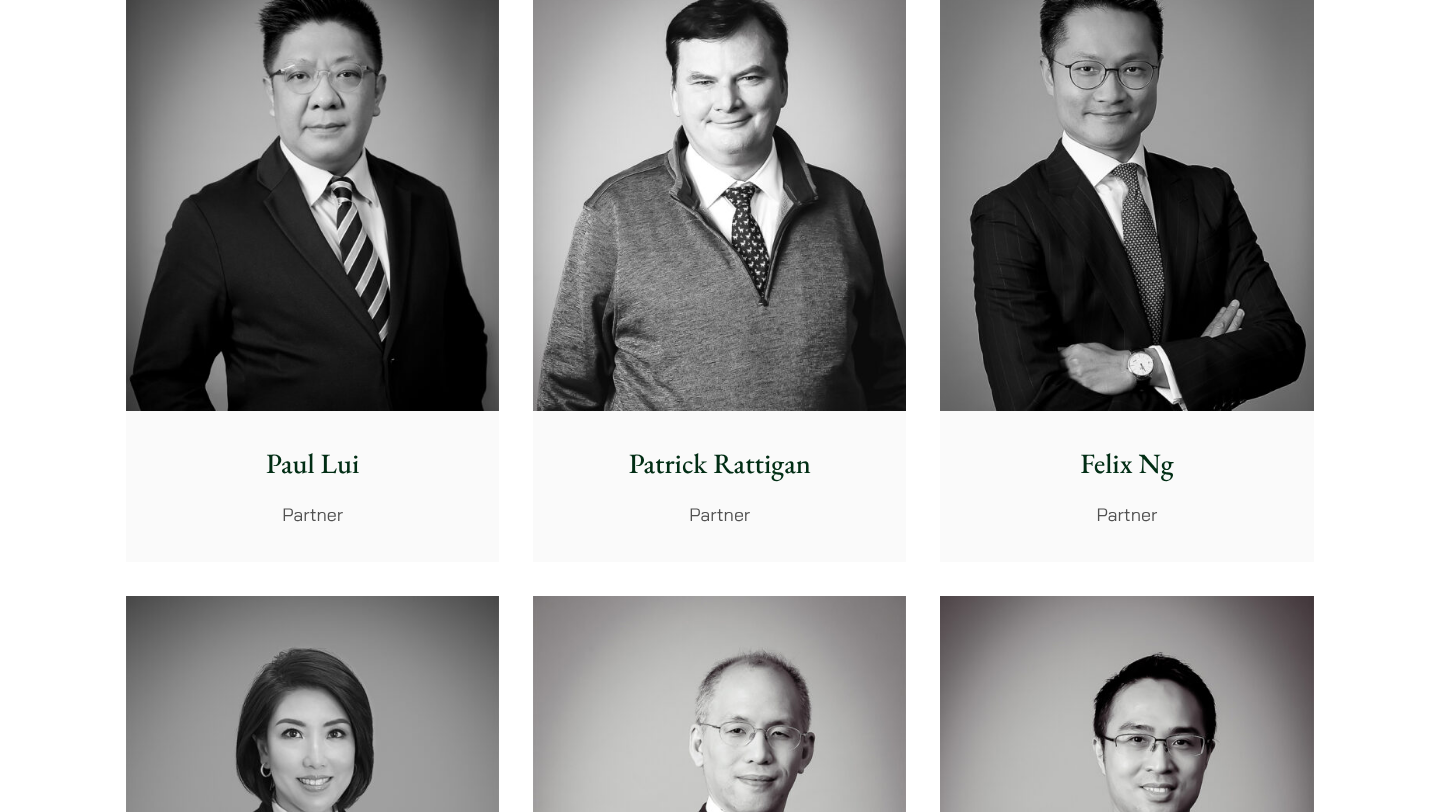 scroll, scrollTop: 1270, scrollLeft: 0, axis: vertical 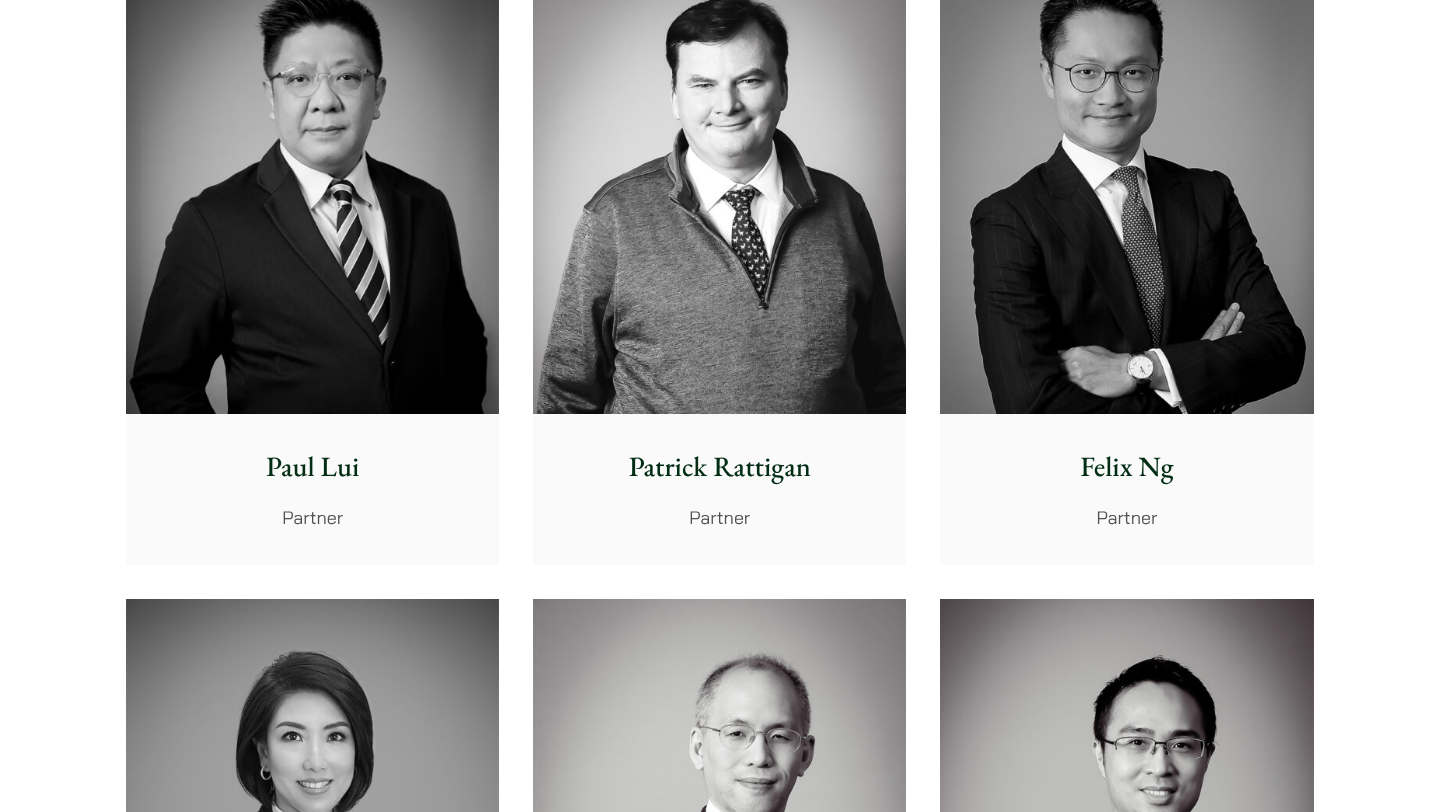 click on "Patrick Rattigan
Partner" at bounding box center (719, 488) 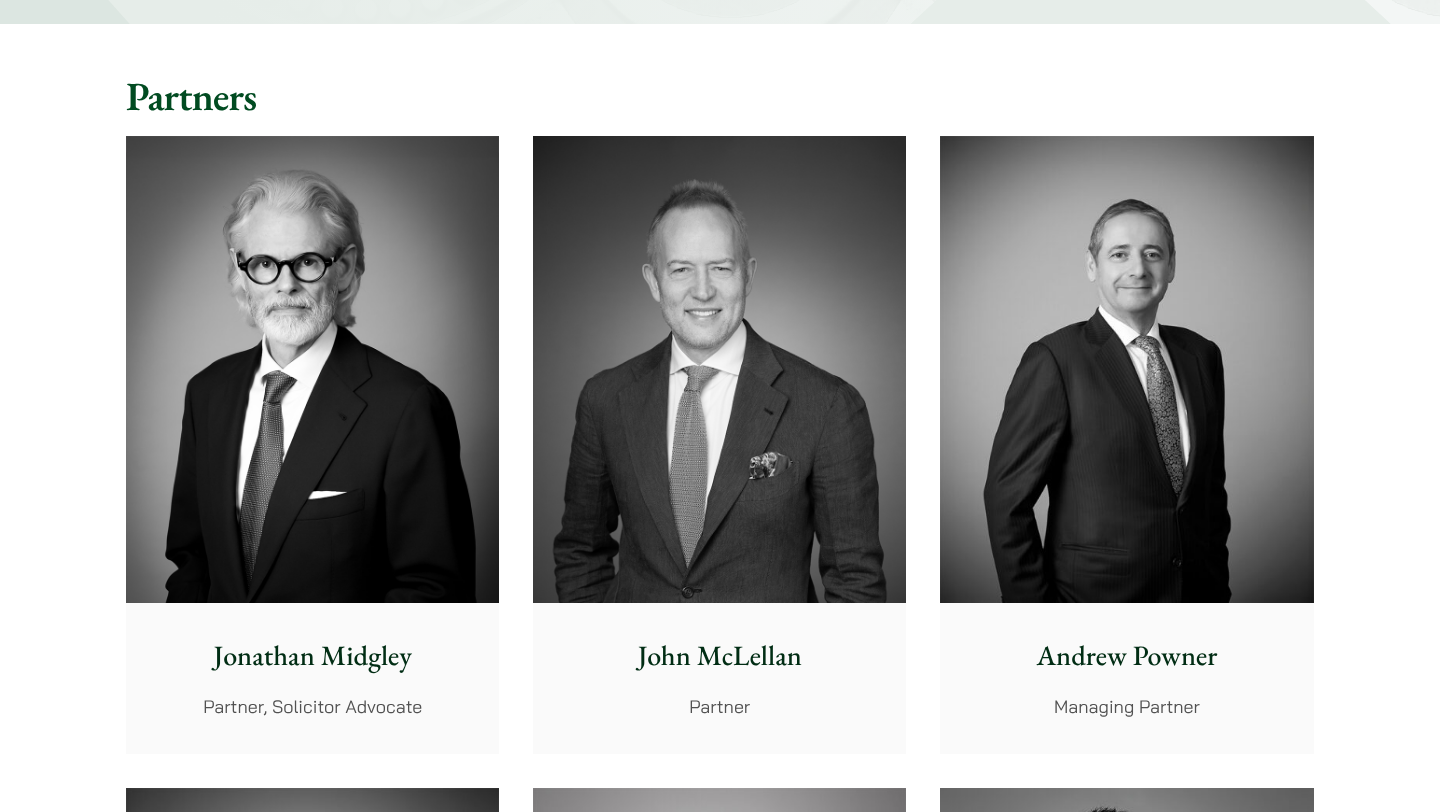 scroll, scrollTop: 437, scrollLeft: 0, axis: vertical 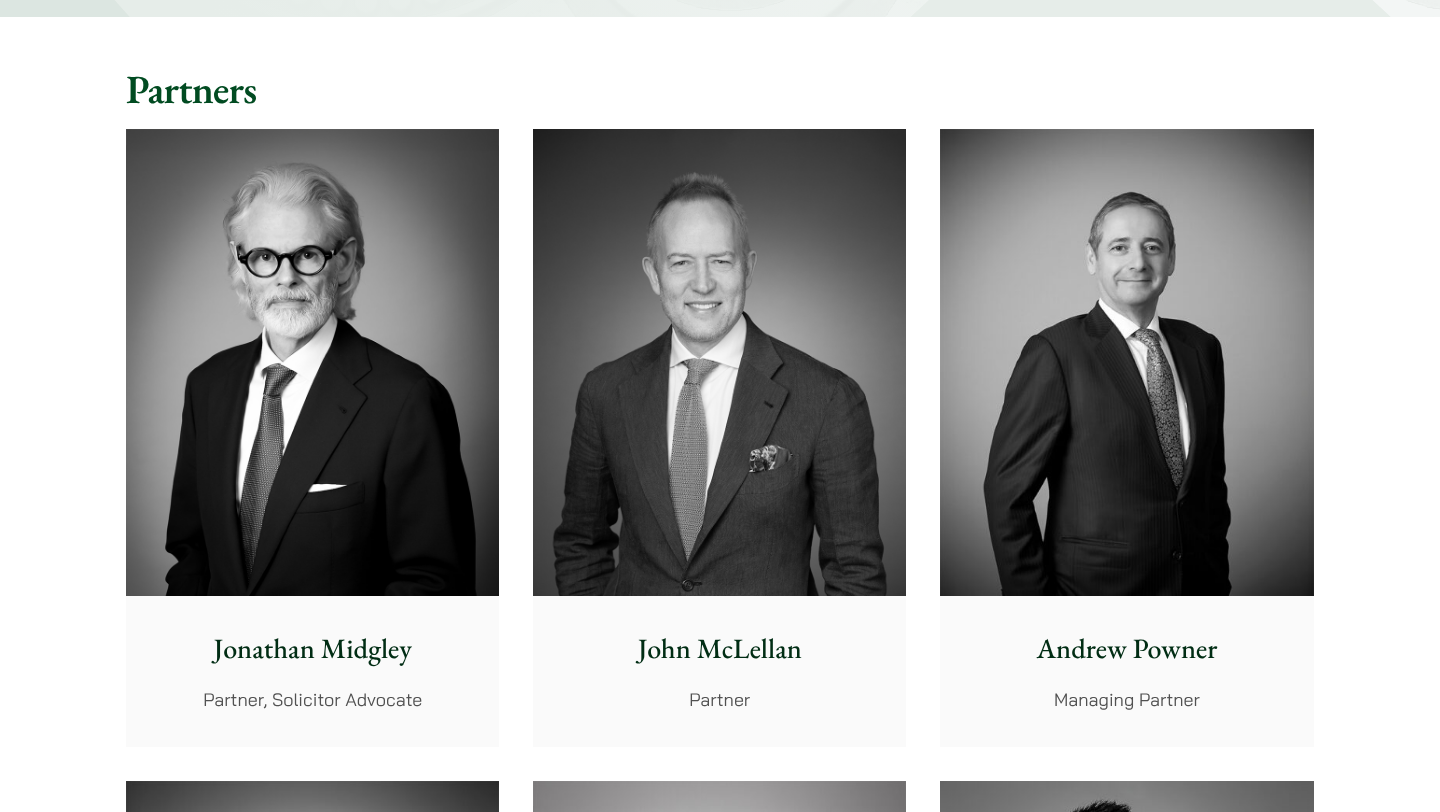 click at bounding box center (719, 362) 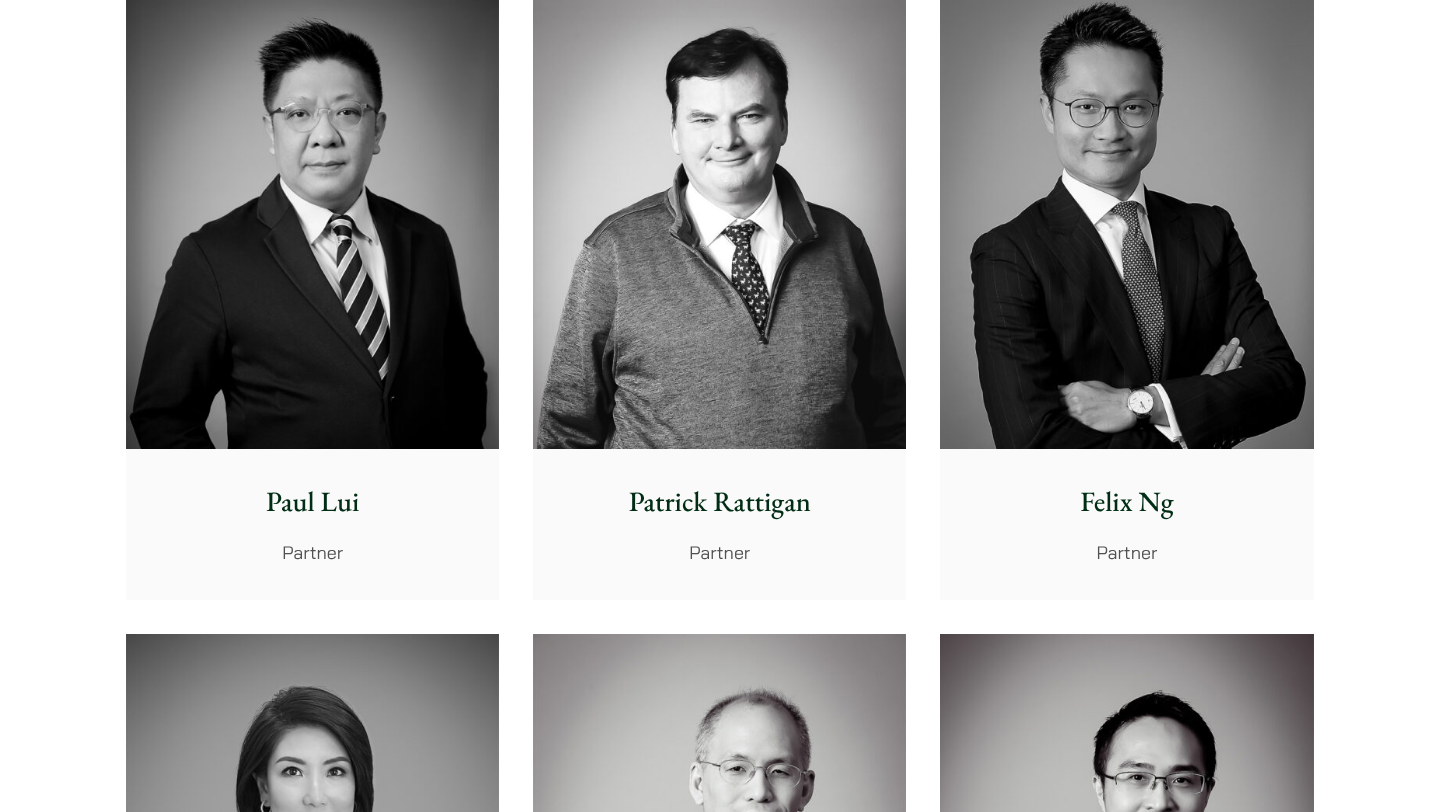 scroll, scrollTop: 1125, scrollLeft: 0, axis: vertical 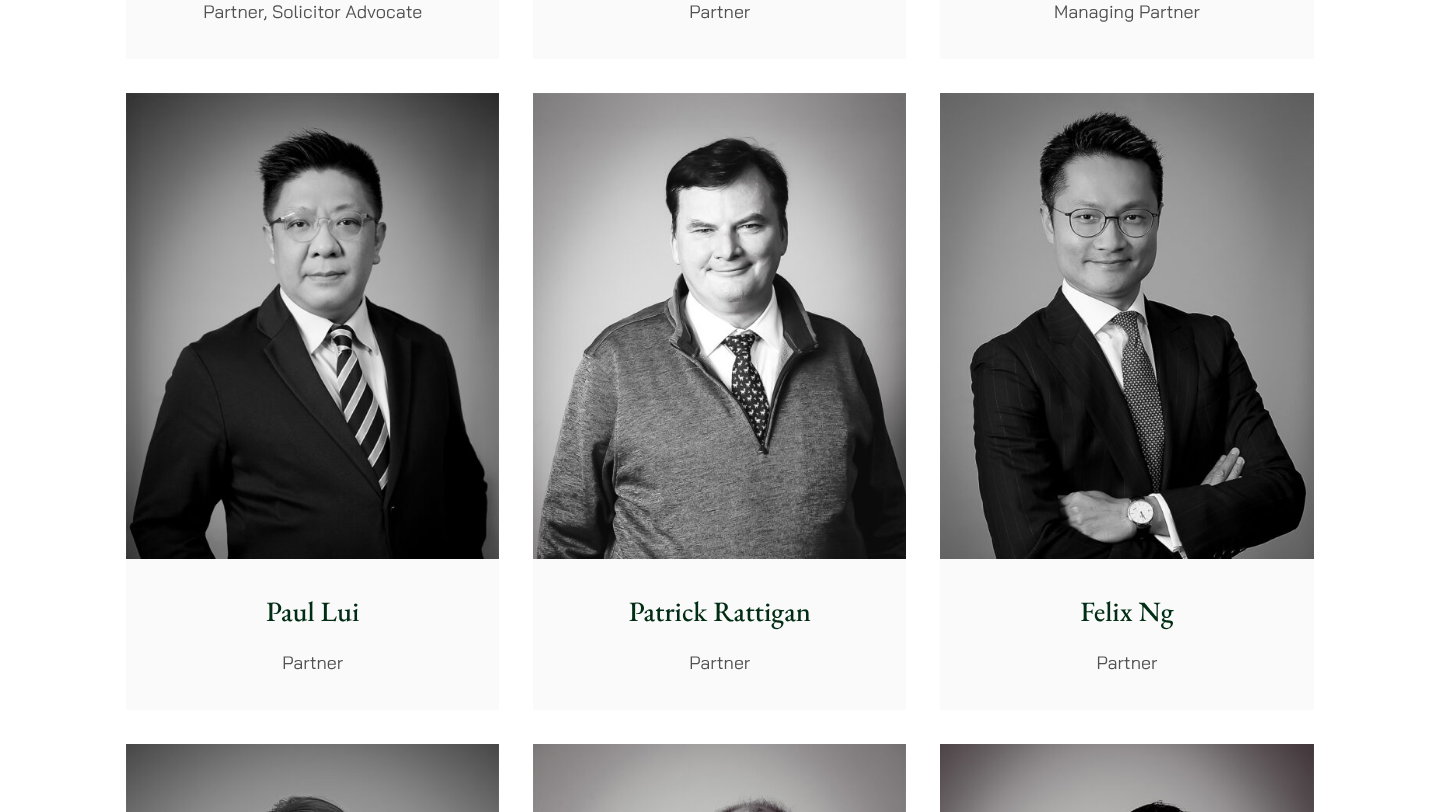 click at bounding box center [312, 326] 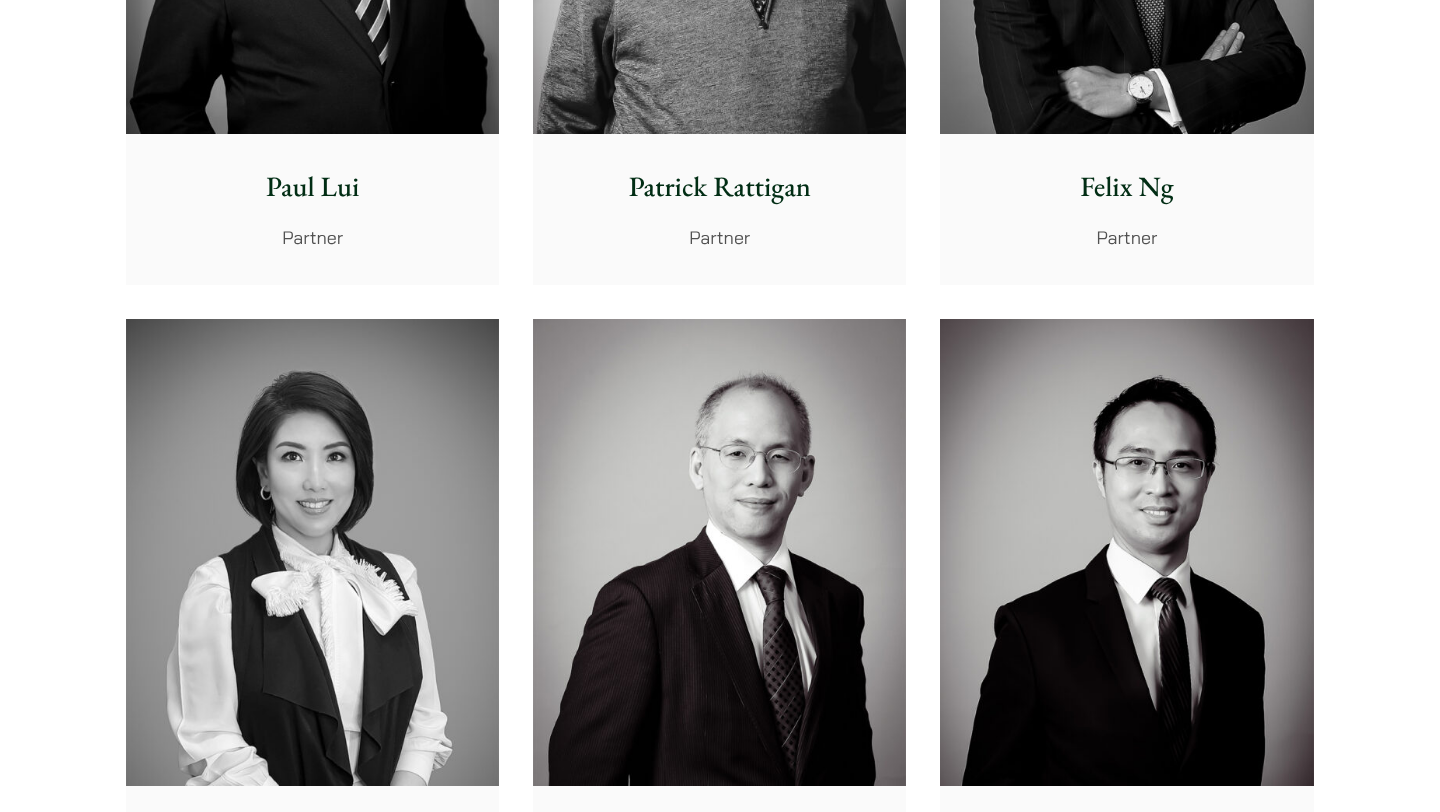 scroll, scrollTop: 1763, scrollLeft: 0, axis: vertical 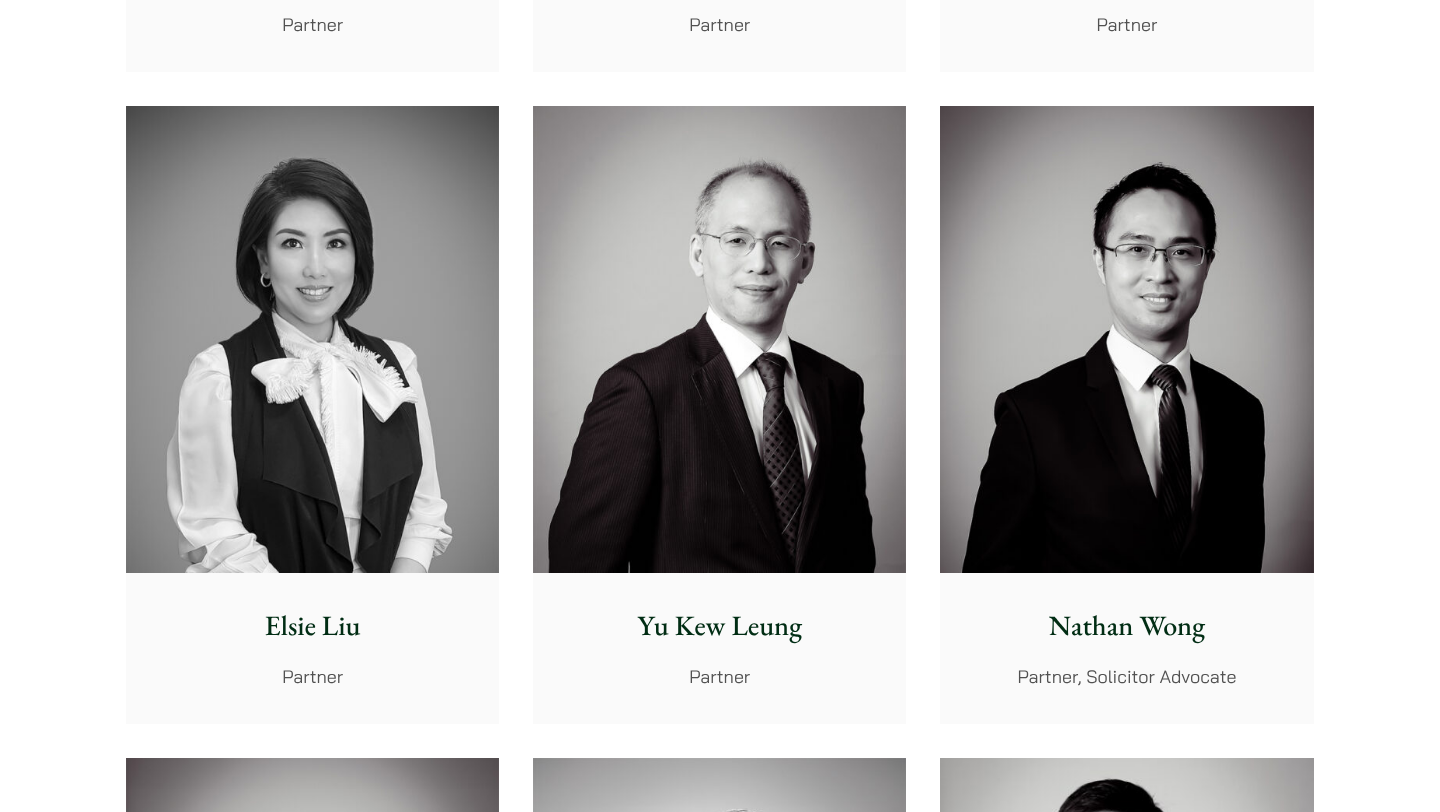 click on "Yu Kew Leung
Partner" at bounding box center [719, 647] 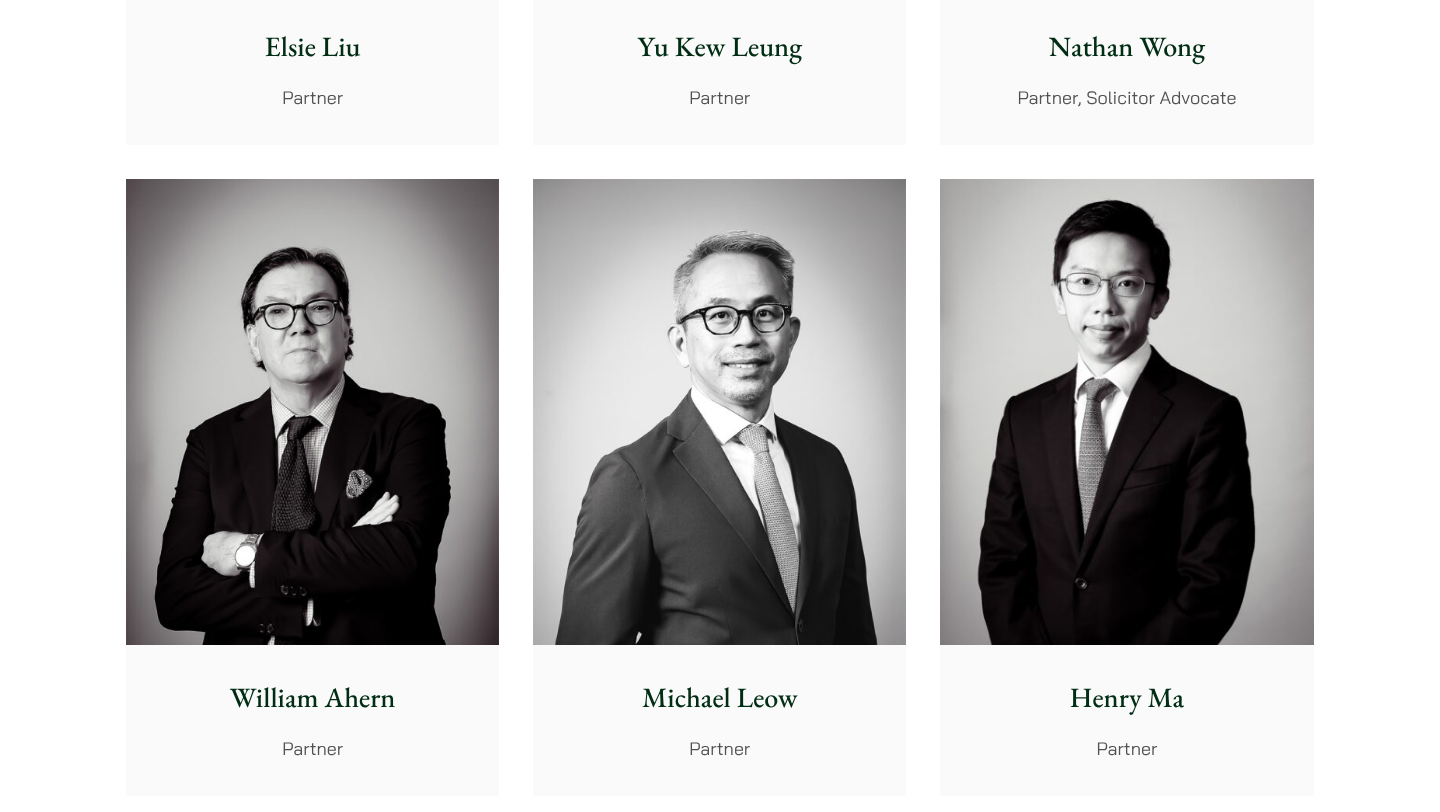 scroll, scrollTop: 2406, scrollLeft: 0, axis: vertical 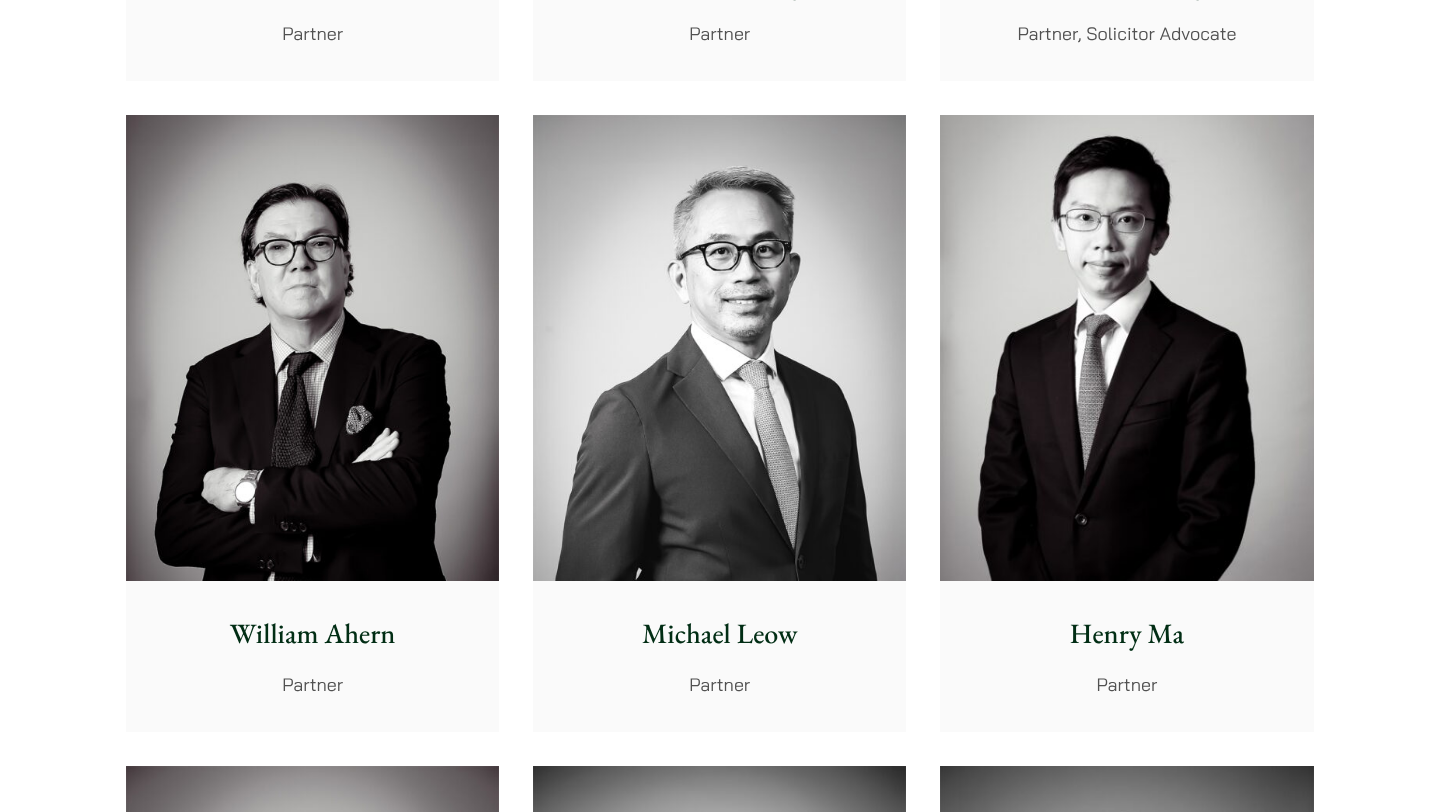 click on "William Ahern" at bounding box center [312, 634] 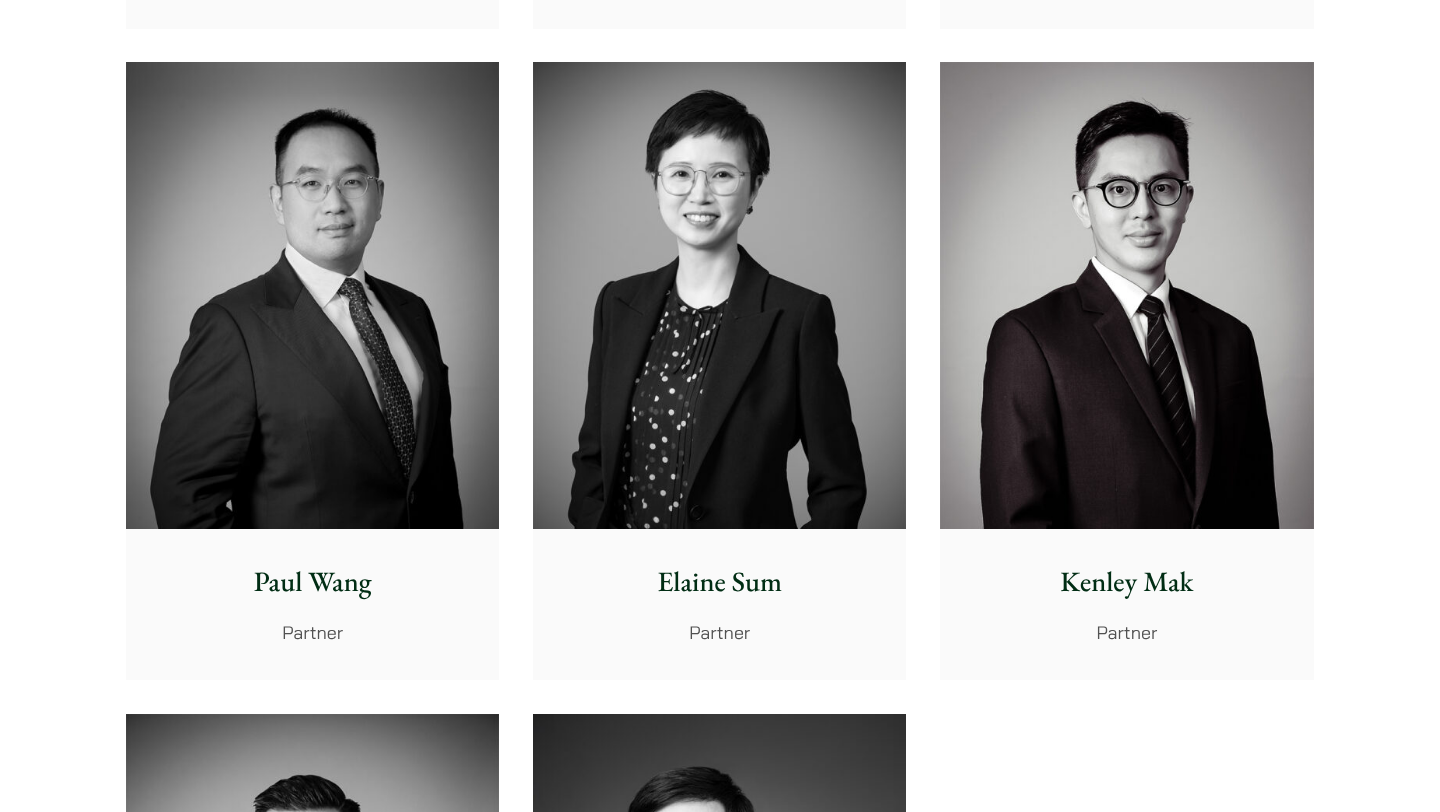 scroll, scrollTop: 3837, scrollLeft: 0, axis: vertical 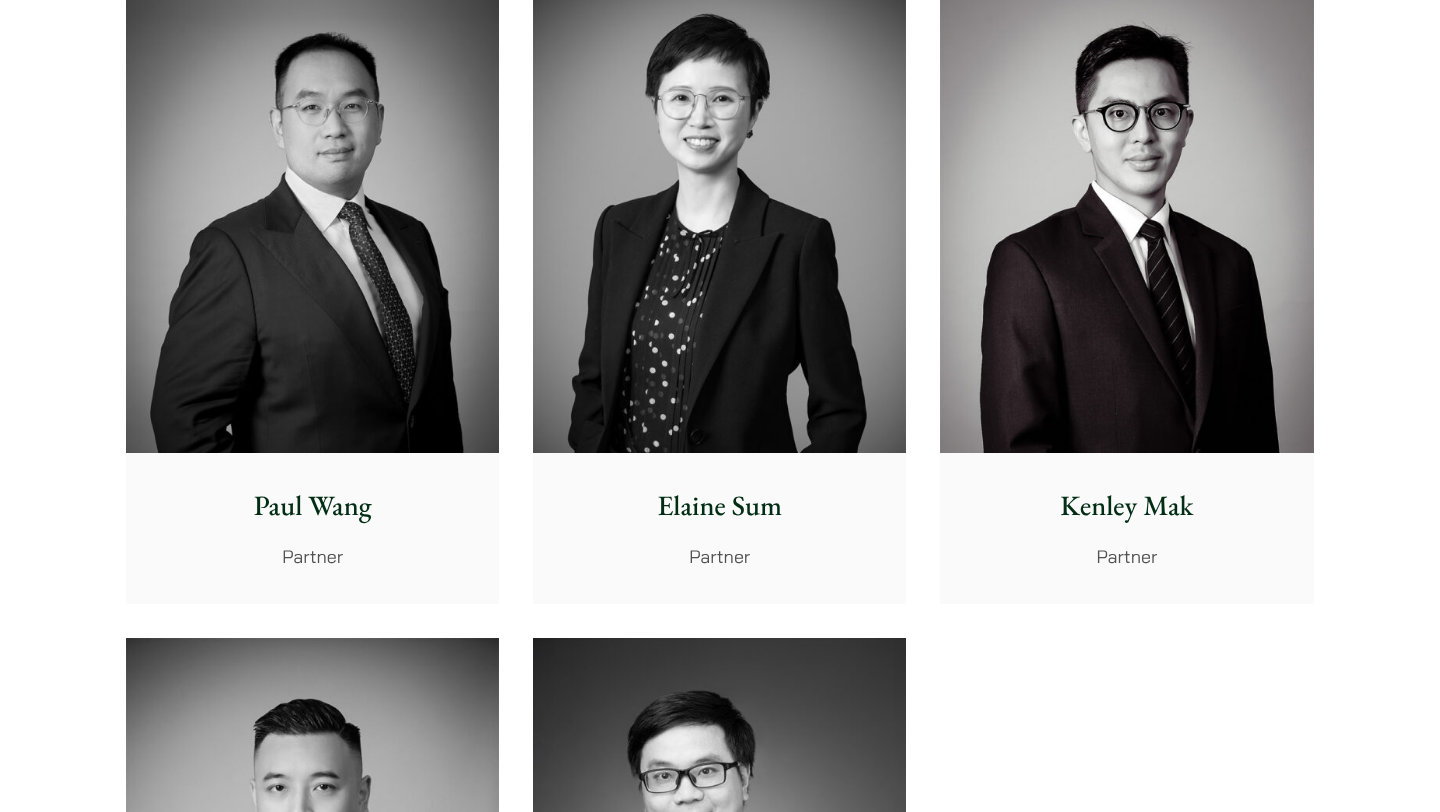 click on "Elaine Sum
Partner" at bounding box center (719, 527) 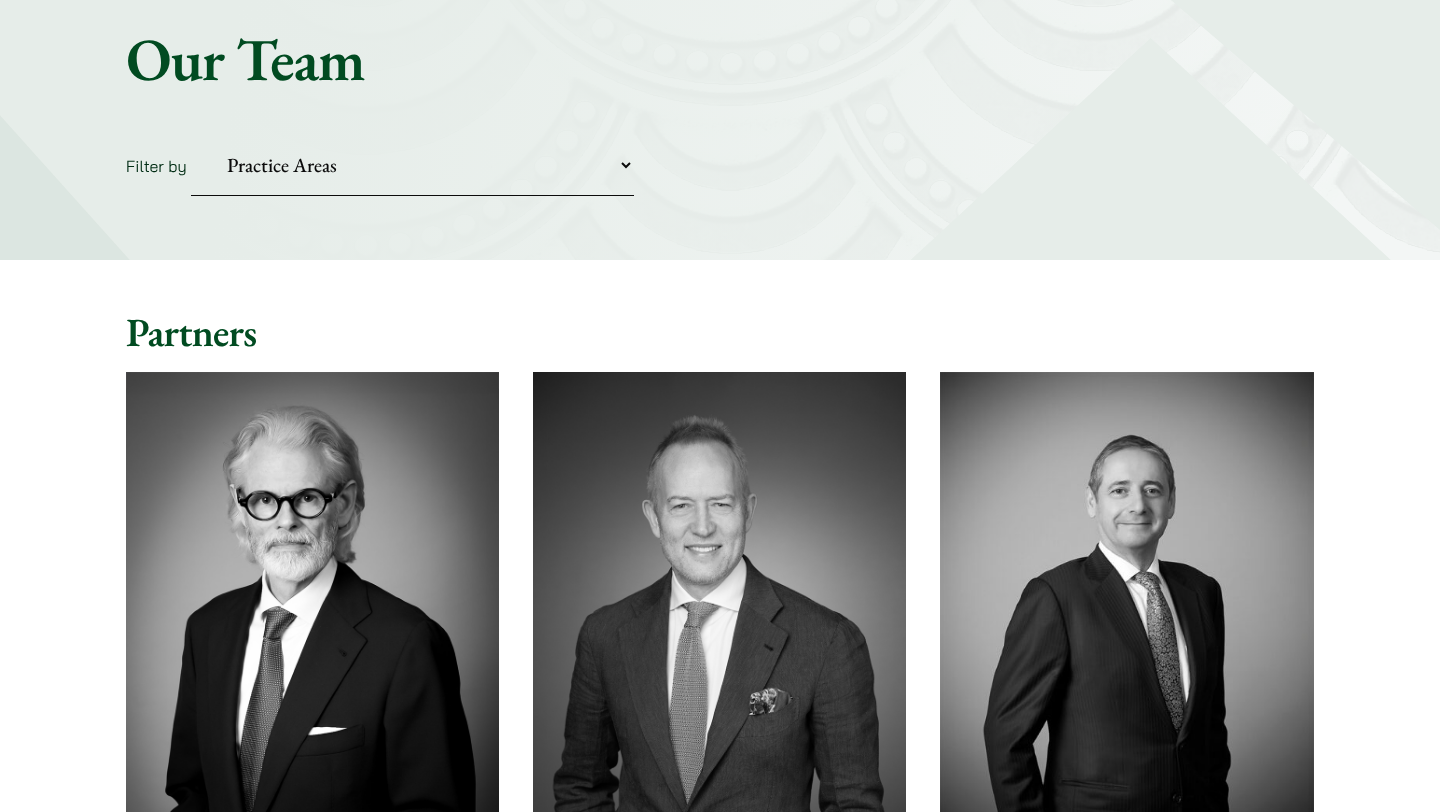 scroll, scrollTop: 0, scrollLeft: 0, axis: both 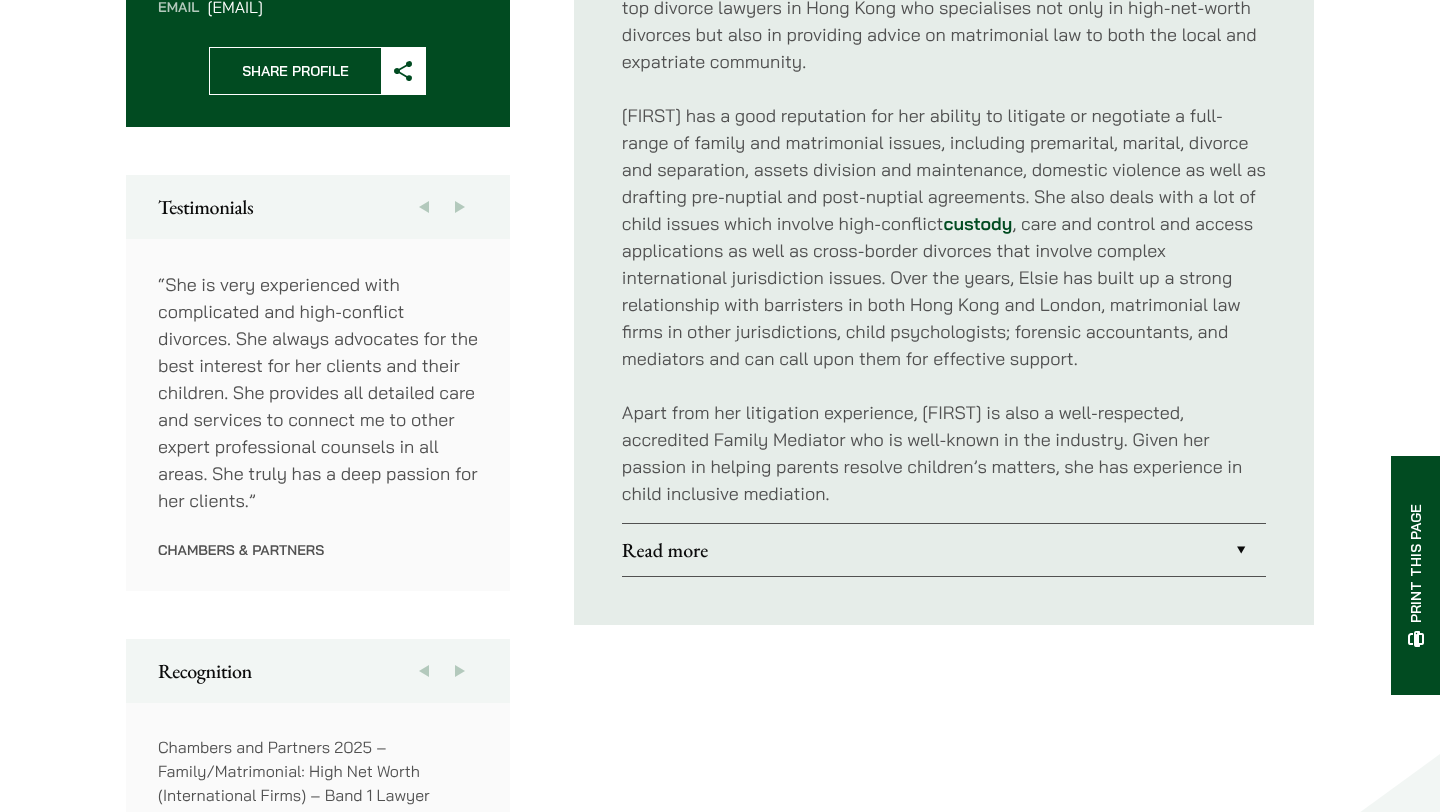 click on "Read more" at bounding box center (944, 550) 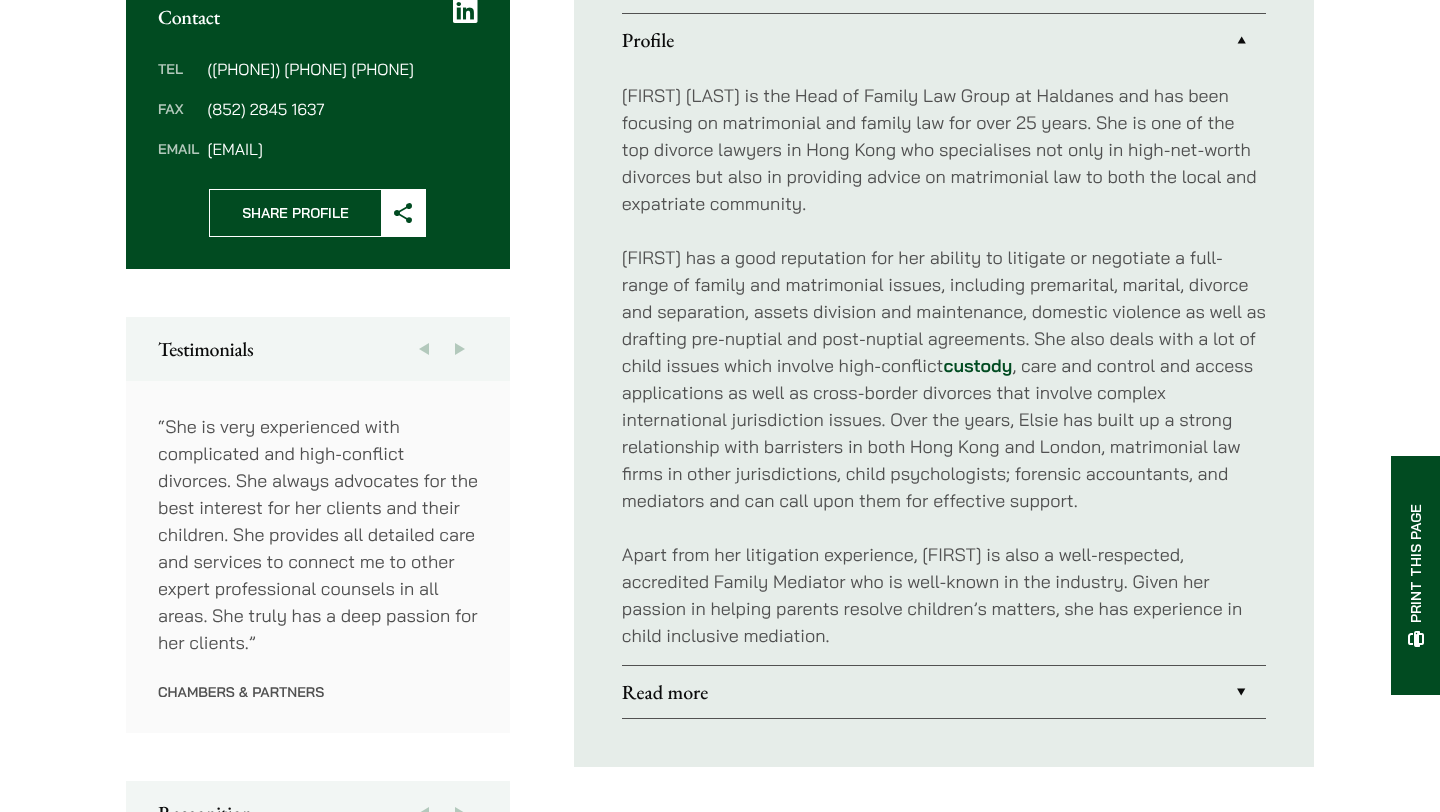 scroll, scrollTop: 767, scrollLeft: 0, axis: vertical 